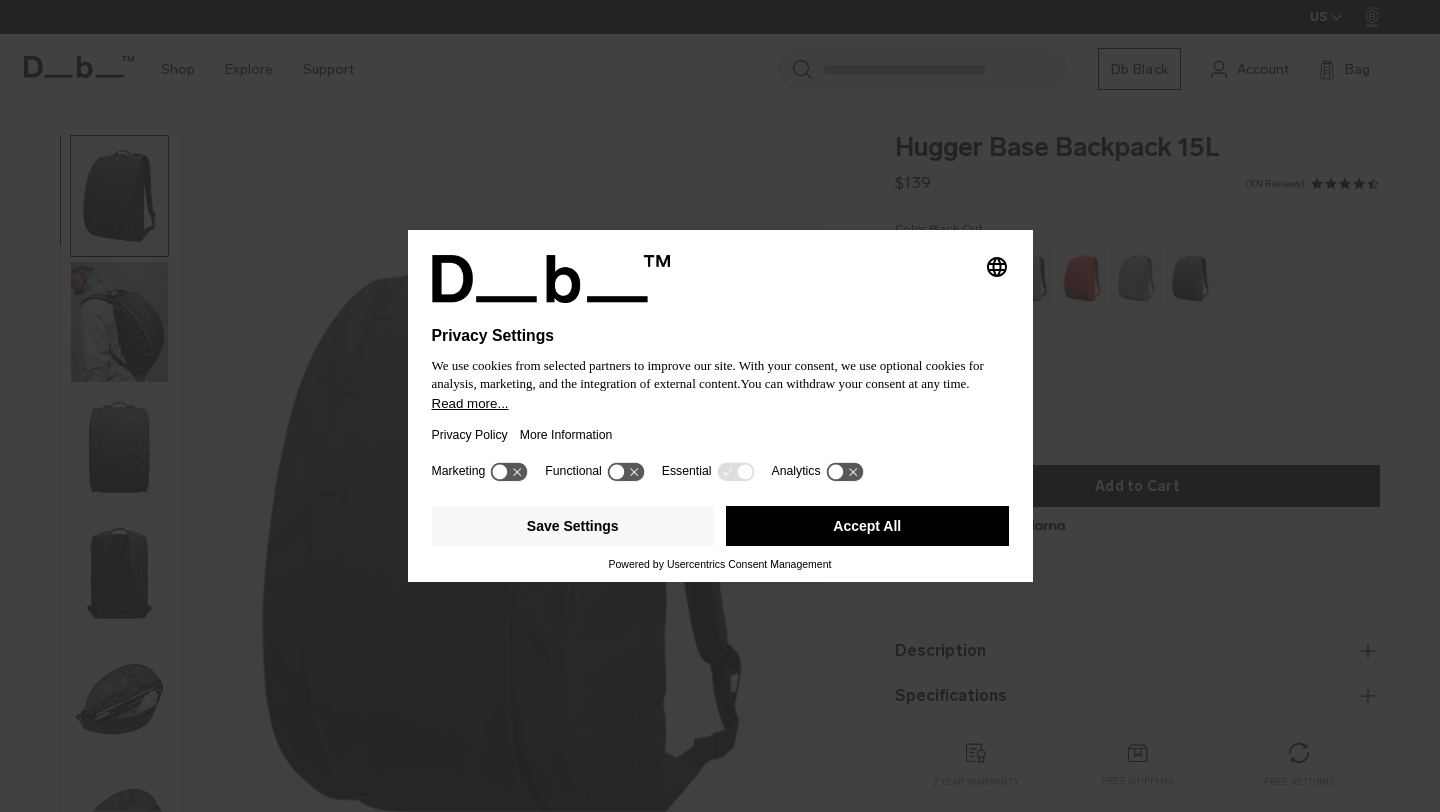 scroll, scrollTop: 0, scrollLeft: 0, axis: both 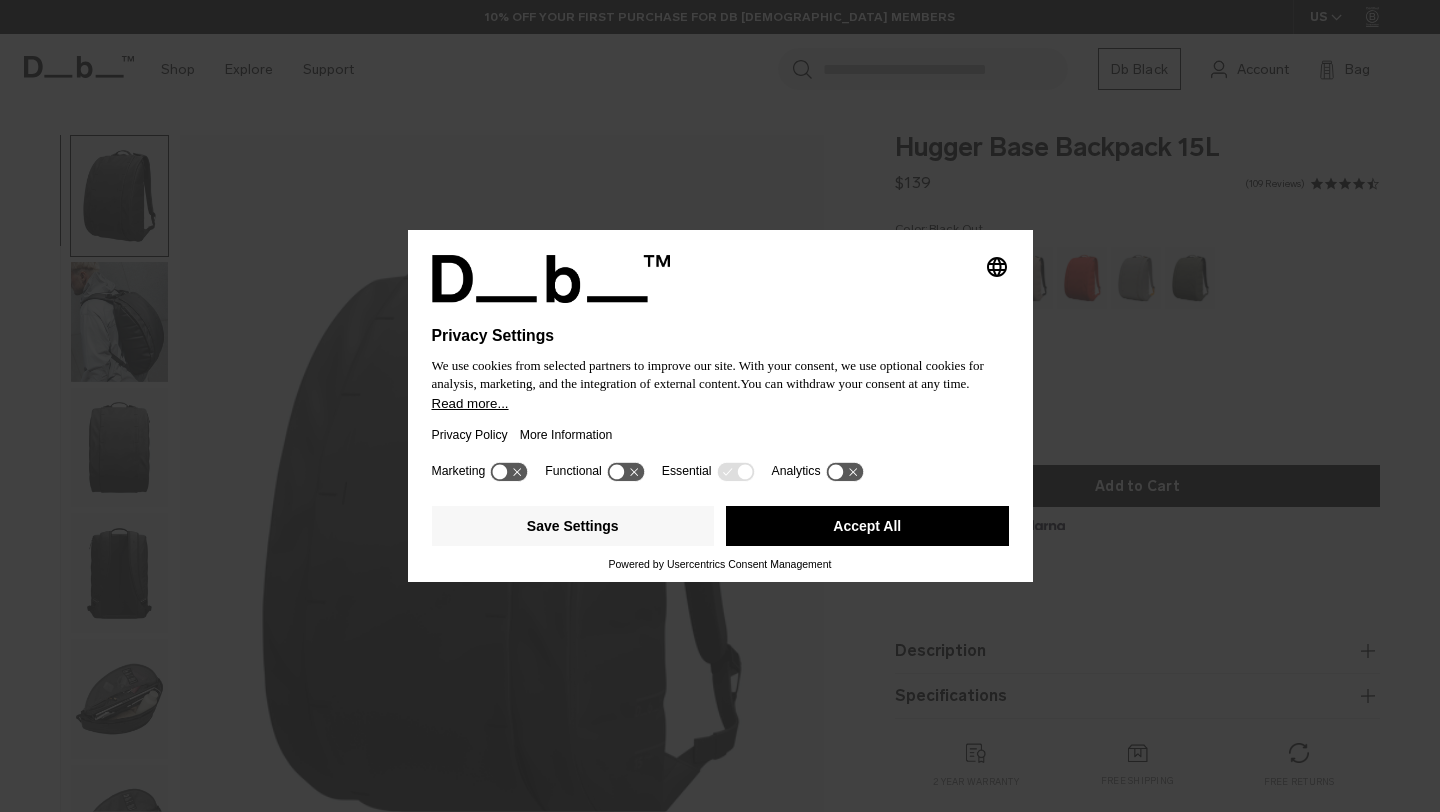 click on "Selecting an option will immediately change the language Privacy Settings We use cookies from selected partners to improve our site. With your consent, we use optional cookies for analysis, marketing, and the integration of external content.  You can withdraw your consent at any time. Read more... Privacy Policy More Information Marketing Functional Essential Analytics Save Settings Accept All Powered by   Usercentrics Consent Management" at bounding box center [720, 406] 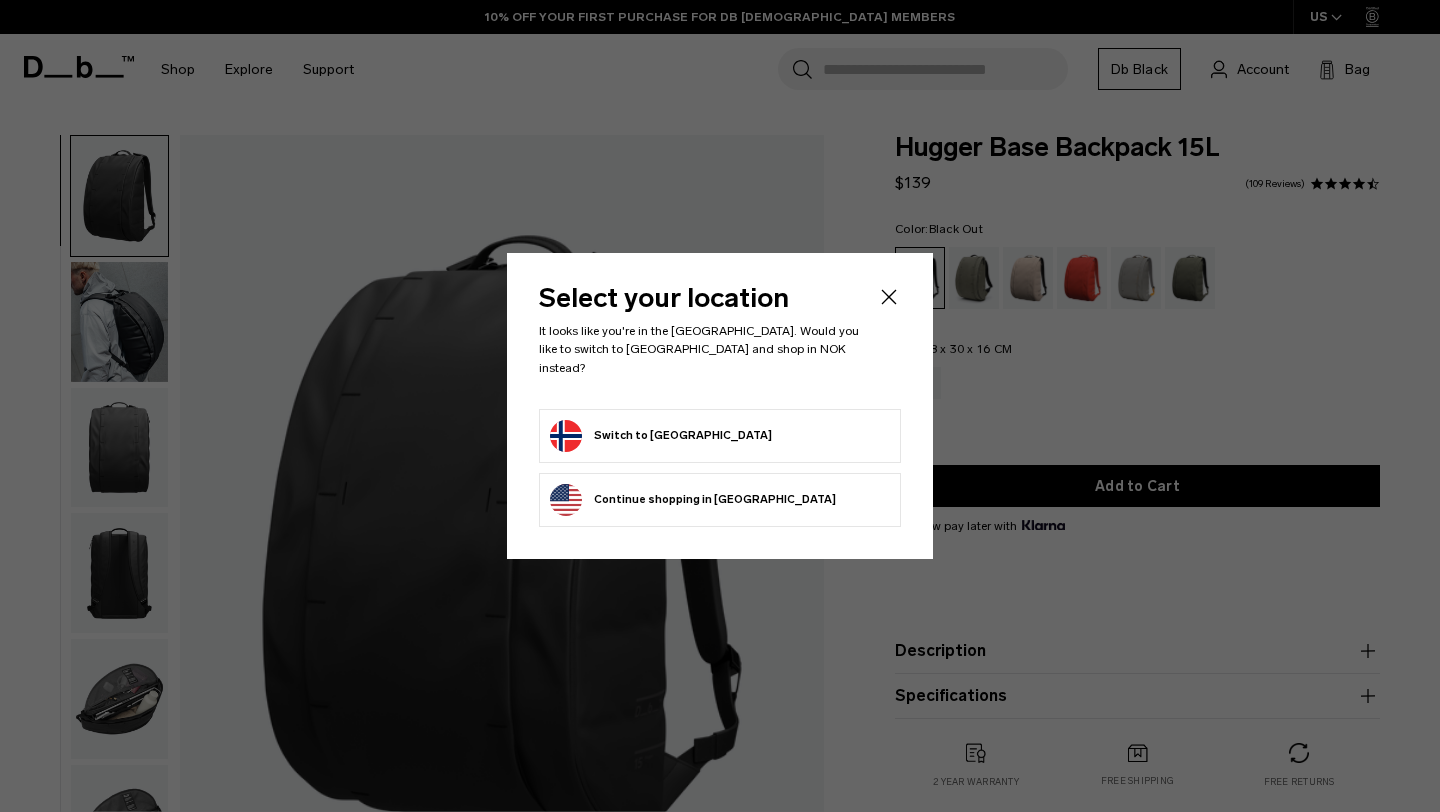 click 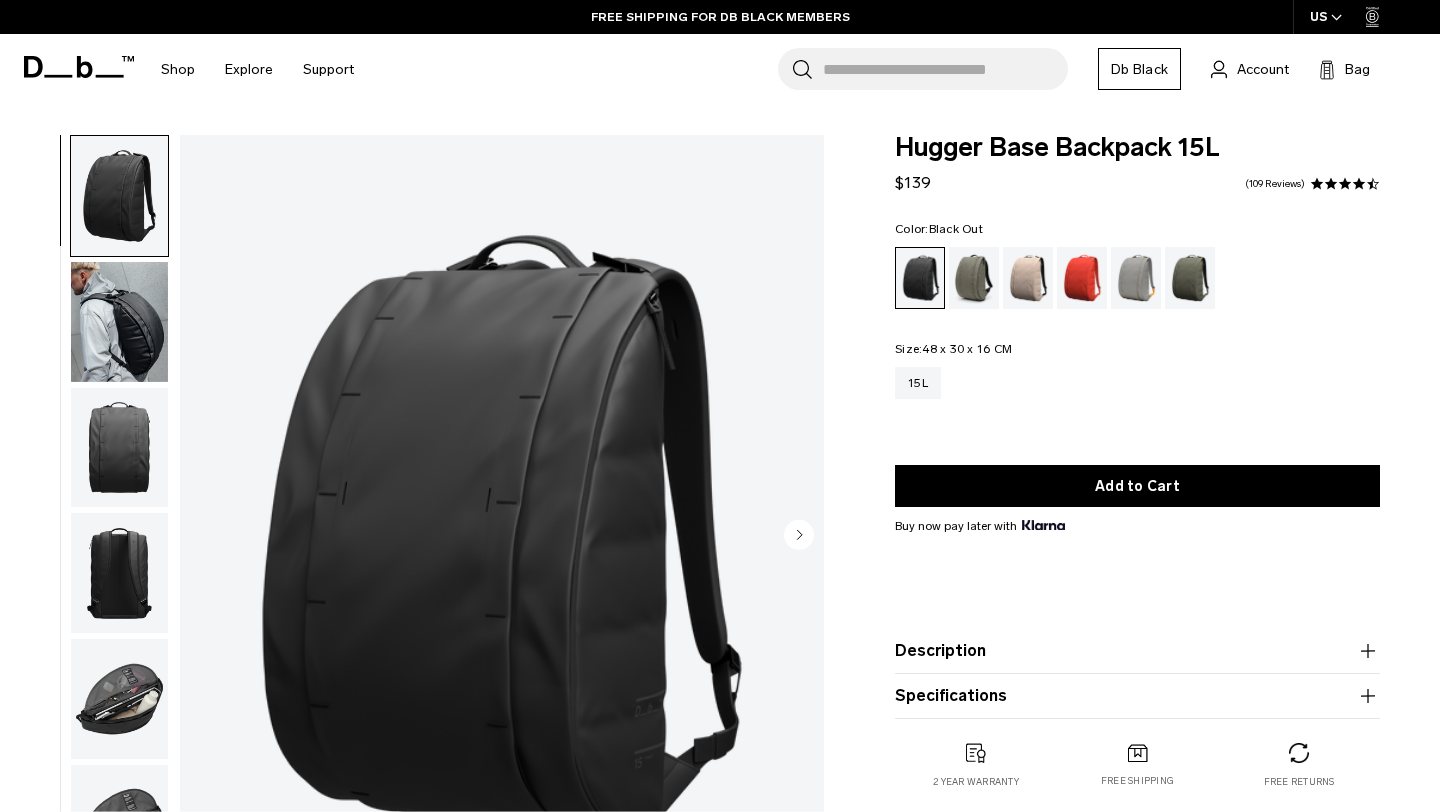 click on "Search for Bags, Luggage...
Search
Close
Trending Products
All Products
Hugger Backpack 30L Black Out
$229
Ramverk Front-access Carry-on Black Out" at bounding box center (896, 69) 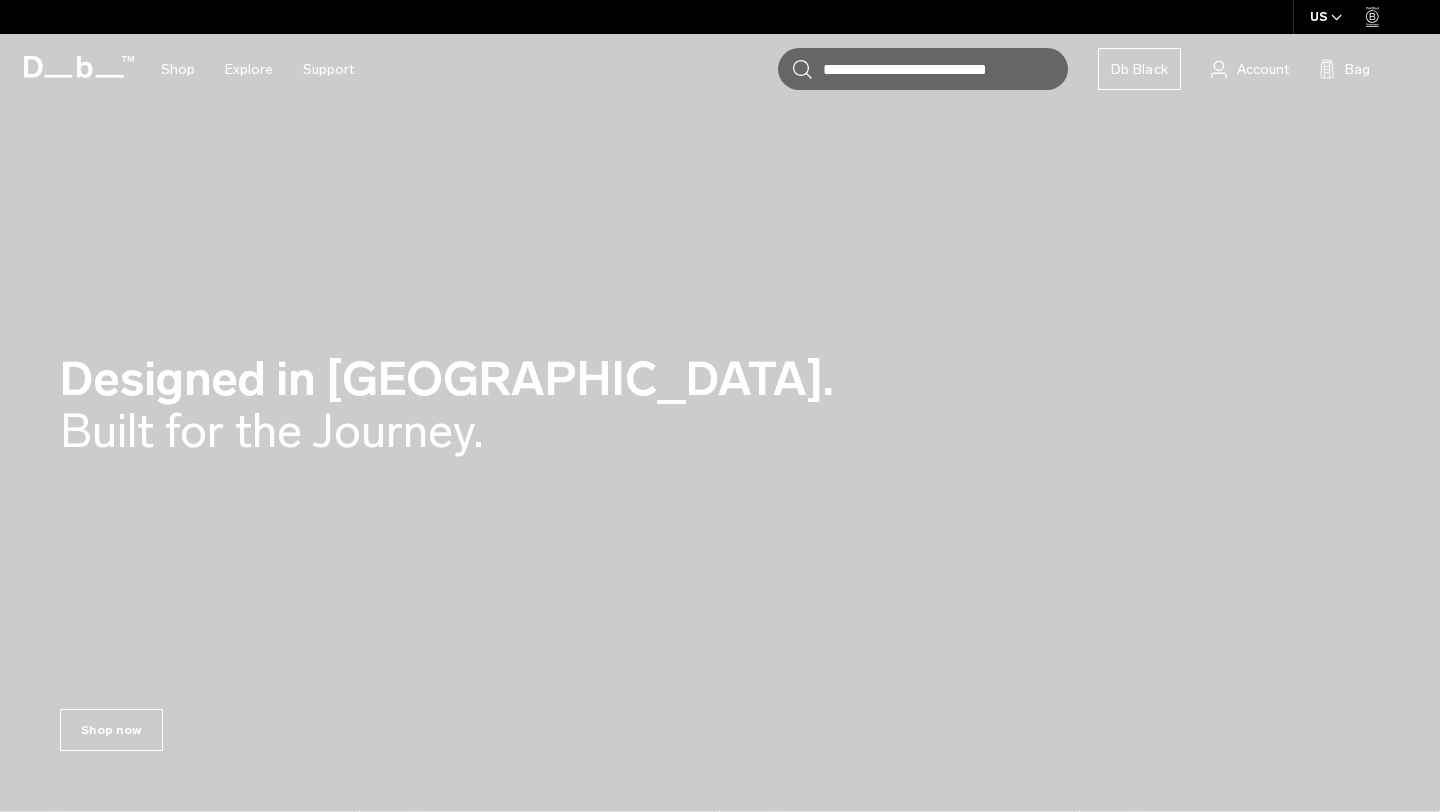 scroll, scrollTop: 0, scrollLeft: 0, axis: both 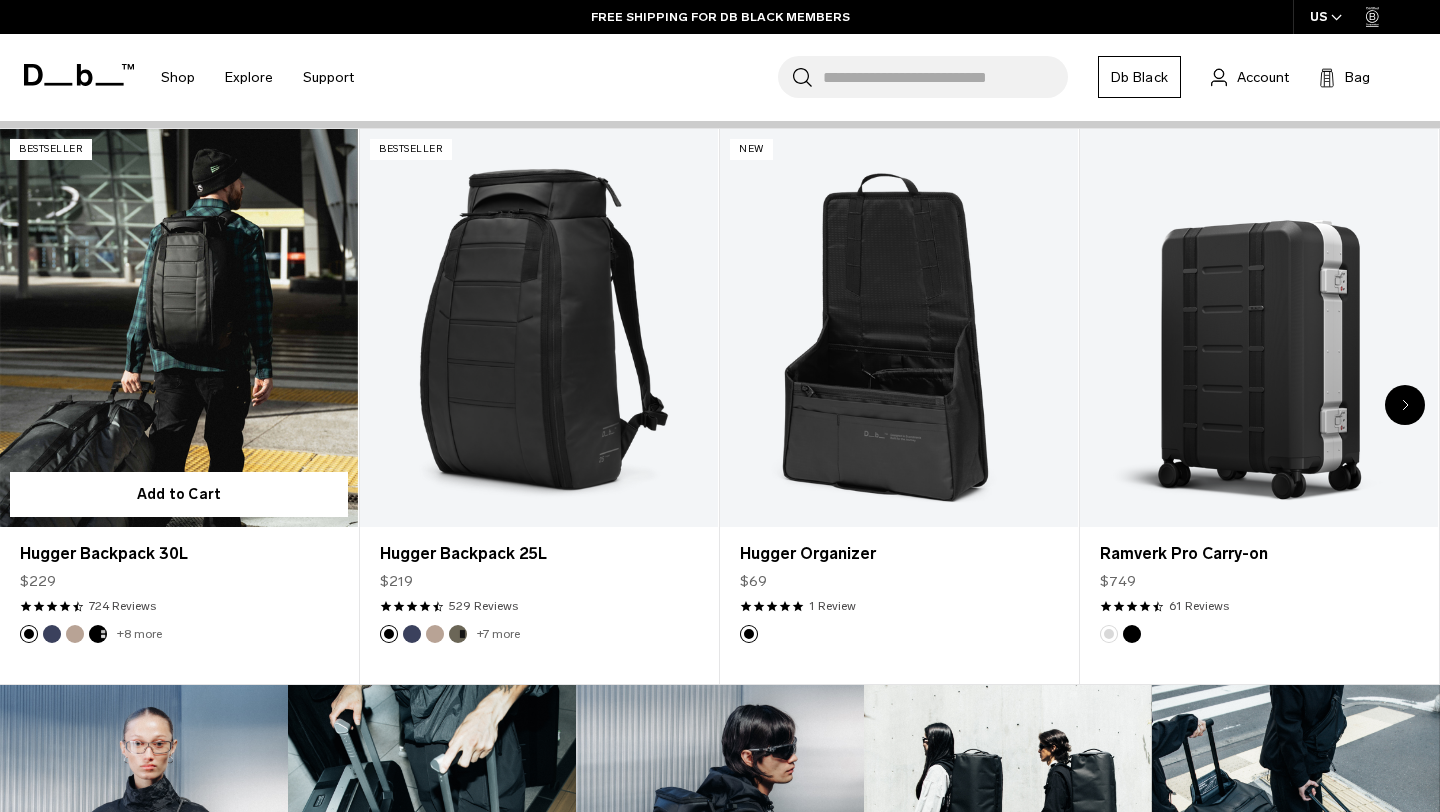 click on "Hugger Backpack 30L
$229
4.6 star rating      724 Reviews" at bounding box center [179, 576] 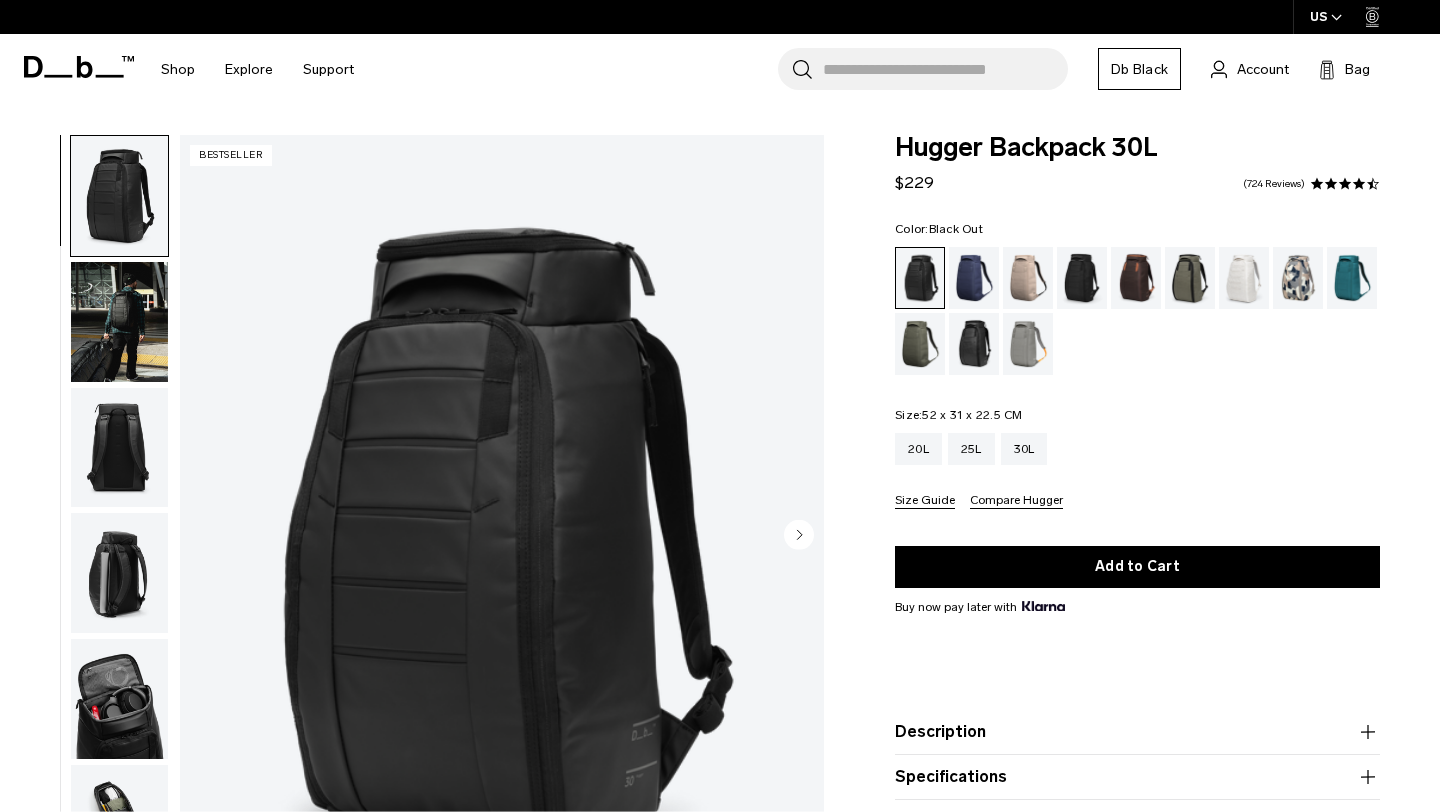 scroll, scrollTop: 0, scrollLeft: 0, axis: both 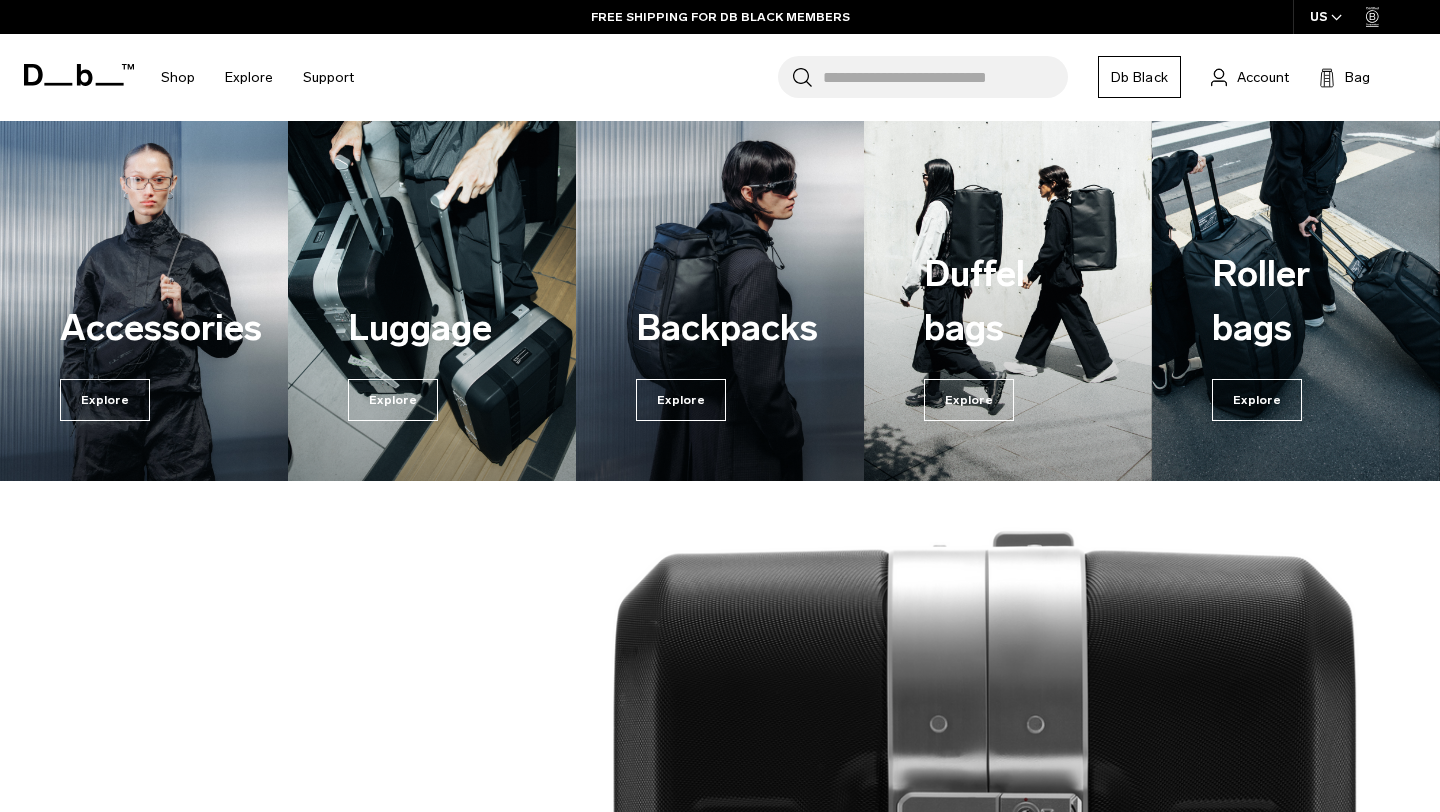 click on "Search for Bags, Luggage..." at bounding box center [945, 77] 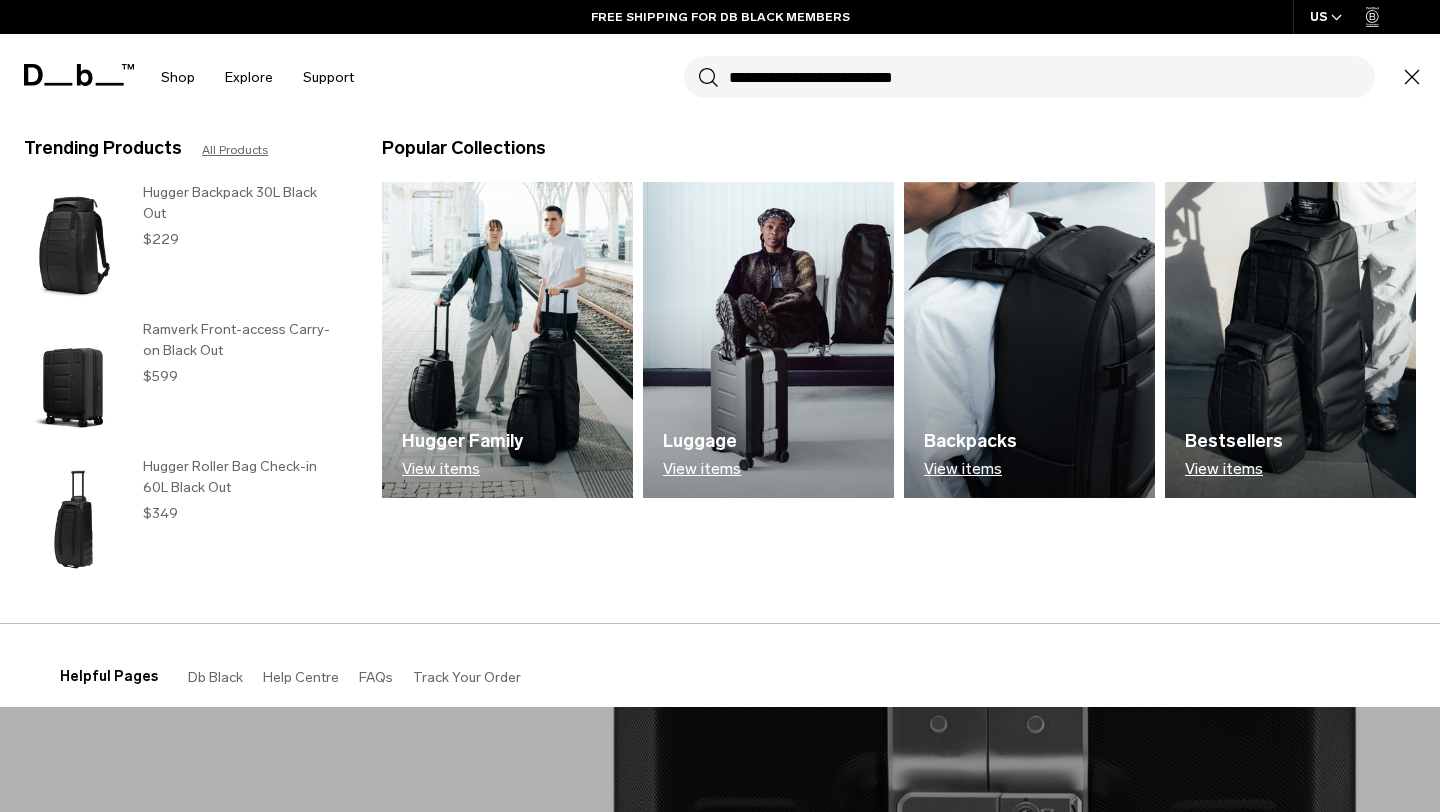 click on "Hugger Backpack 30L Black Out" at bounding box center [242, 203] 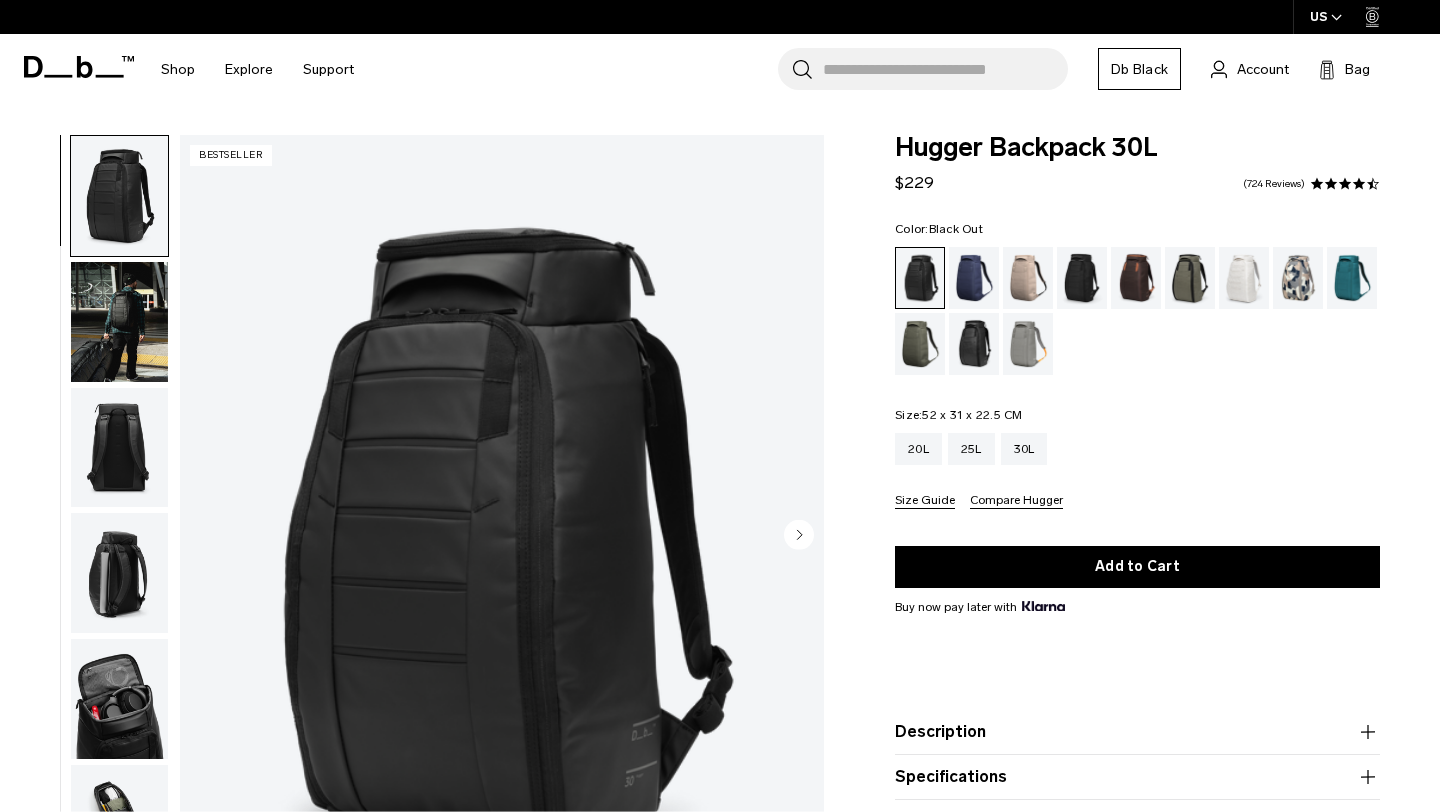 scroll, scrollTop: 0, scrollLeft: 0, axis: both 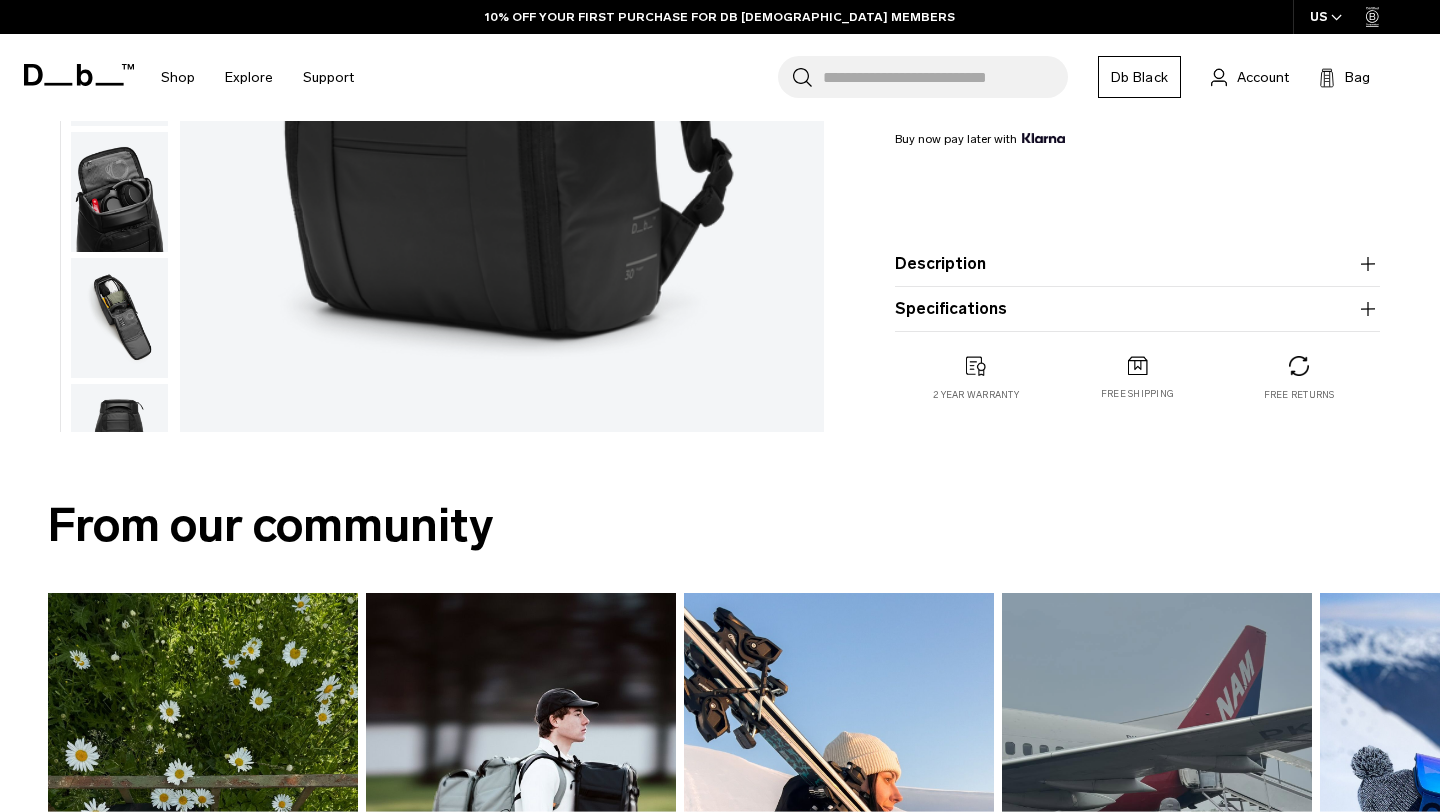 click on "Specifications" at bounding box center (1137, 309) 